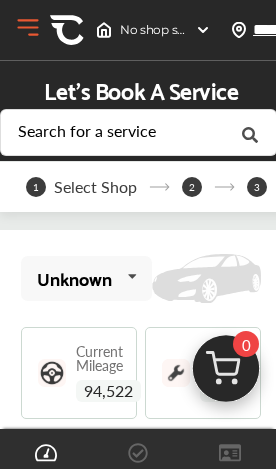 scroll, scrollTop: 0, scrollLeft: 0, axis: both 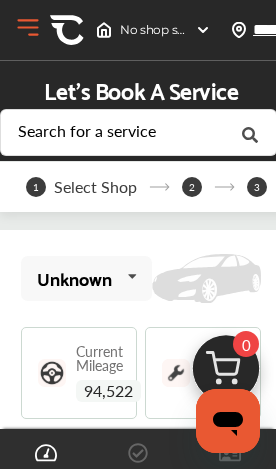 click on "Open Menu" at bounding box center [28, 28] 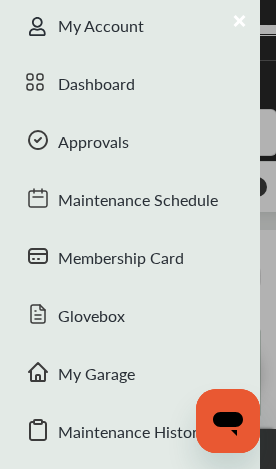 scroll, scrollTop: 80, scrollLeft: 0, axis: vertical 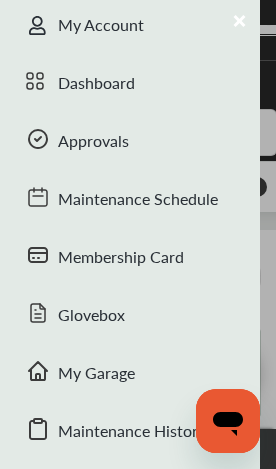 click on "Membership Card" at bounding box center [130, 259] 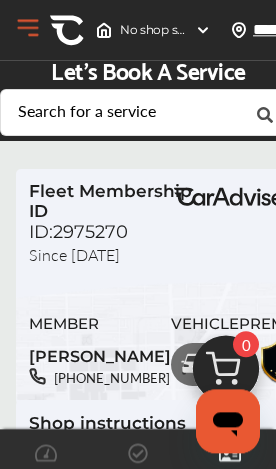 scroll, scrollTop: 19, scrollLeft: 0, axis: vertical 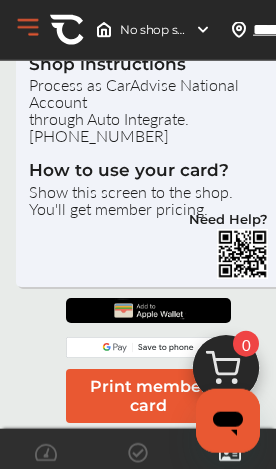 click at bounding box center (226, 374) 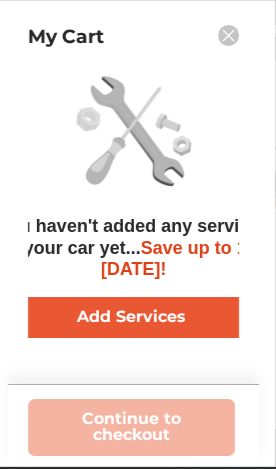 scroll, scrollTop: 195, scrollLeft: 0, axis: vertical 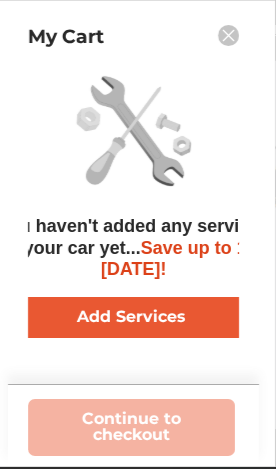 click on "Add Services" at bounding box center (131, 317) 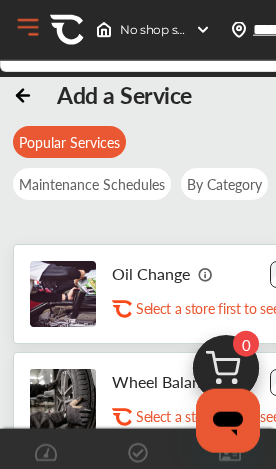 scroll, scrollTop: 85, scrollLeft: 0, axis: vertical 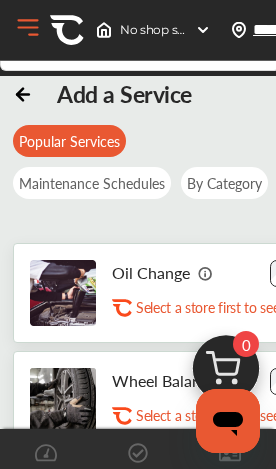 click at bounding box center (206, 273) 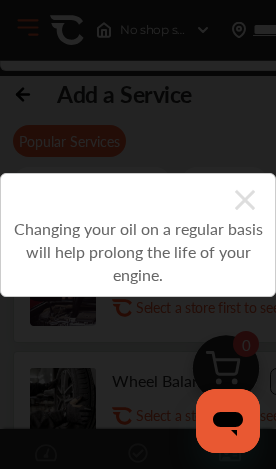 click on "Changing your oil on a regular basis will help prolong the life of your engine." at bounding box center [138, 235] 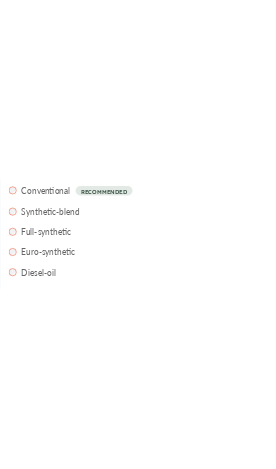 scroll, scrollTop: 1621, scrollLeft: 0, axis: vertical 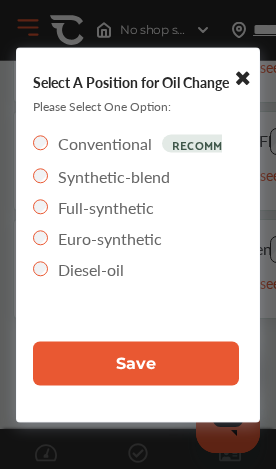 click on "Save" at bounding box center [136, 363] 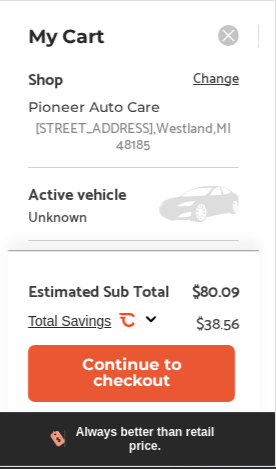 scroll, scrollTop: 1155, scrollLeft: 0, axis: vertical 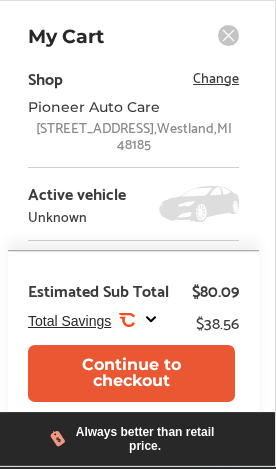 click on "Continue to checkout" at bounding box center [131, 373] 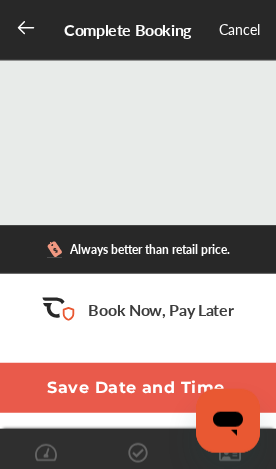 scroll, scrollTop: 879, scrollLeft: 0, axis: vertical 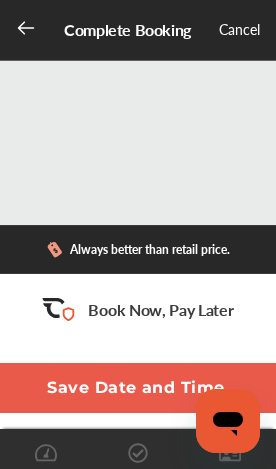click 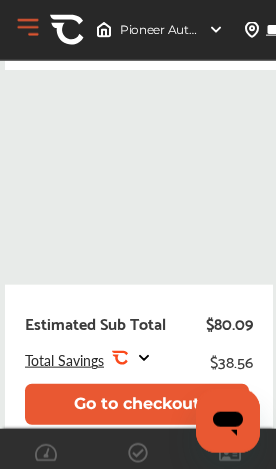 scroll, scrollTop: 467, scrollLeft: 0, axis: vertical 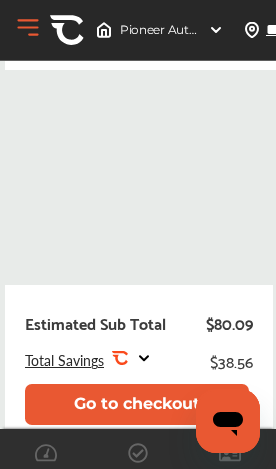 click on "Go to checkout" at bounding box center (137, 404) 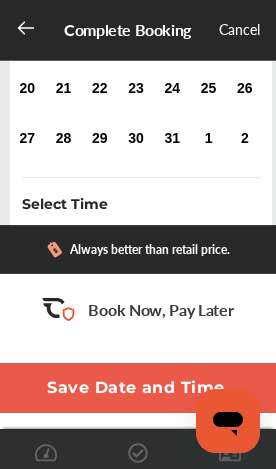 scroll, scrollTop: 11, scrollLeft: 0, axis: vertical 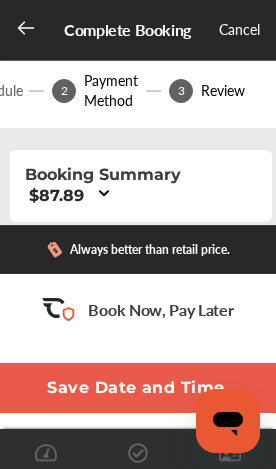 click on "Save Date and Time" at bounding box center [136, 388] 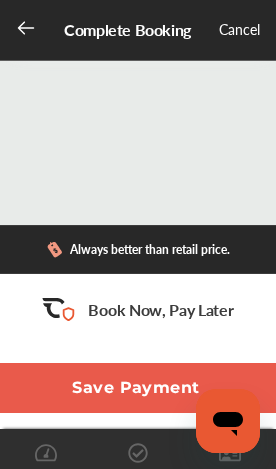 scroll, scrollTop: 1051, scrollLeft: 0, axis: vertical 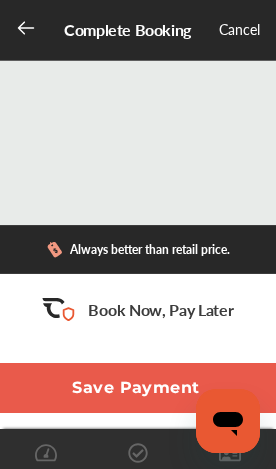 click on "Save Payment" at bounding box center (136, 388) 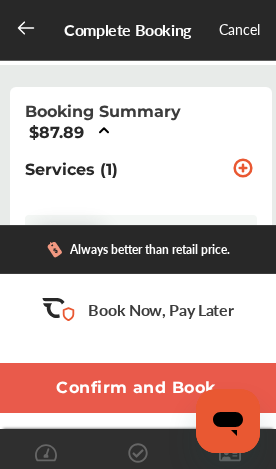 scroll, scrollTop: 81, scrollLeft: 0, axis: vertical 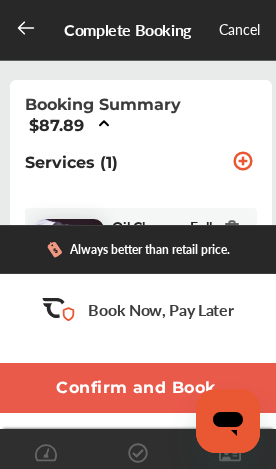 click on "Confirm and Book" at bounding box center (136, 388) 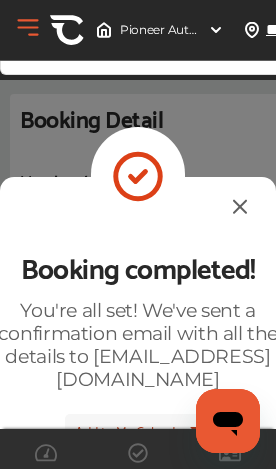 scroll, scrollTop: 0, scrollLeft: 0, axis: both 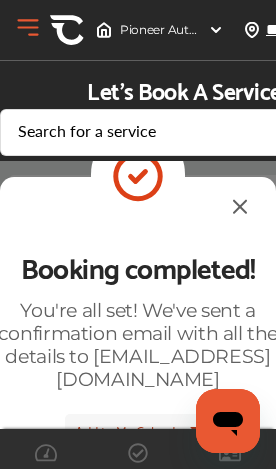 click at bounding box center [240, 206] 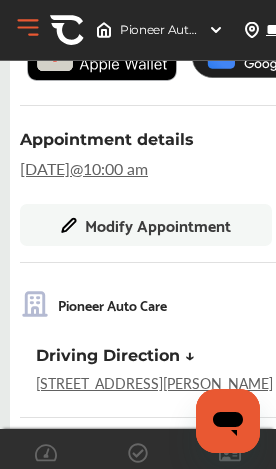scroll, scrollTop: 548, scrollLeft: 0, axis: vertical 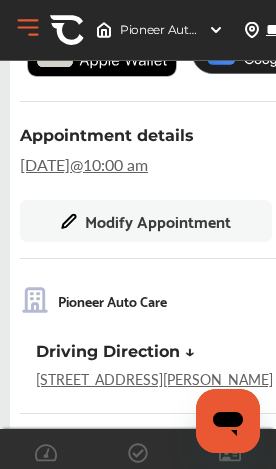 click on "Modify Appointment" at bounding box center (158, 221) 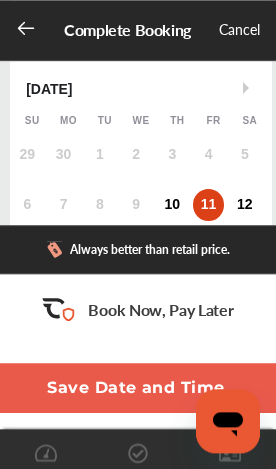 scroll, scrollTop: 262, scrollLeft: 0, axis: vertical 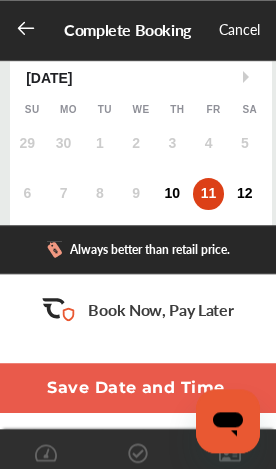 click on "10" at bounding box center (173, 194) 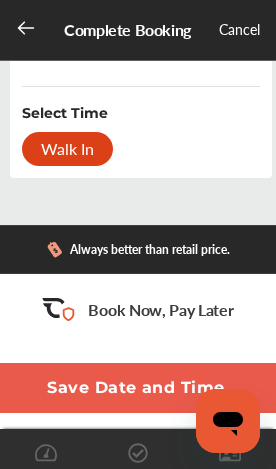 scroll, scrollTop: 561, scrollLeft: 0, axis: vertical 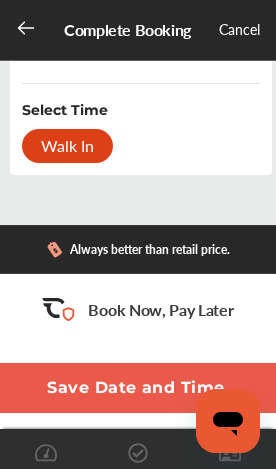 click on "Walk In" at bounding box center (67, 146) 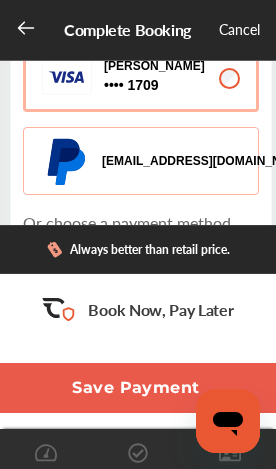 scroll, scrollTop: 532, scrollLeft: 0, axis: vertical 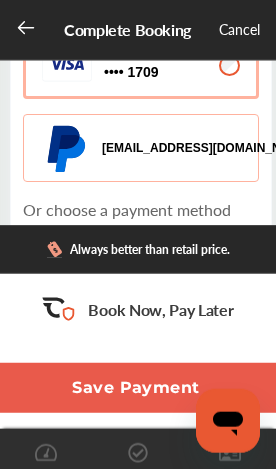 click 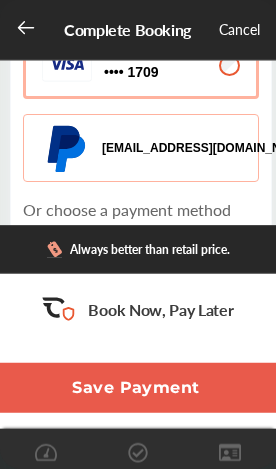 scroll, scrollTop: 533, scrollLeft: 0, axis: vertical 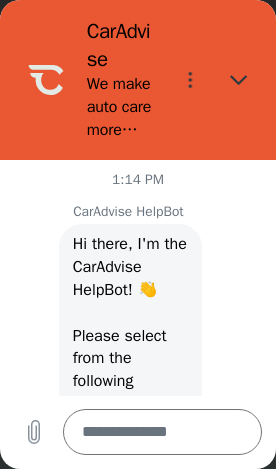 type on "*" 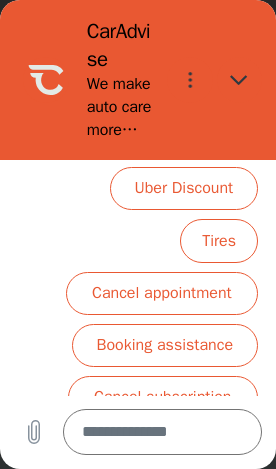 scroll, scrollTop: 560, scrollLeft: 0, axis: vertical 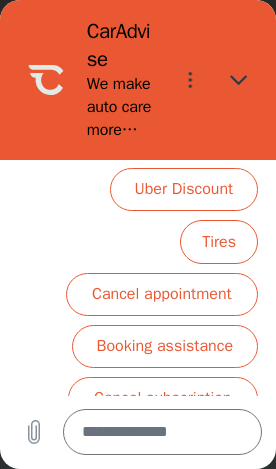 click at bounding box center [162, 432] 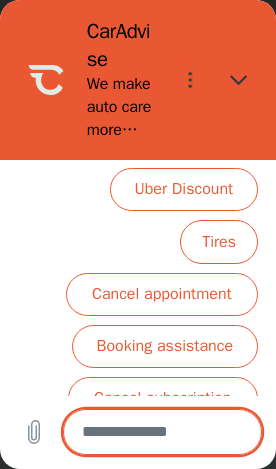 scroll, scrollTop: 62, scrollLeft: 0, axis: vertical 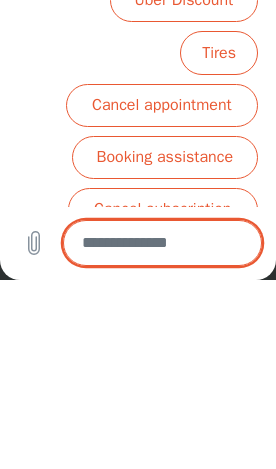 type on "*" 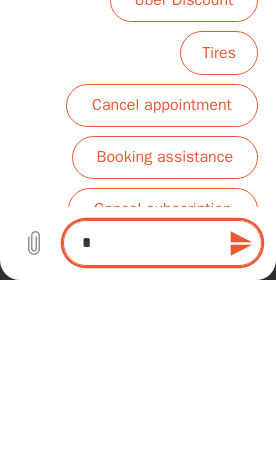 type on "**" 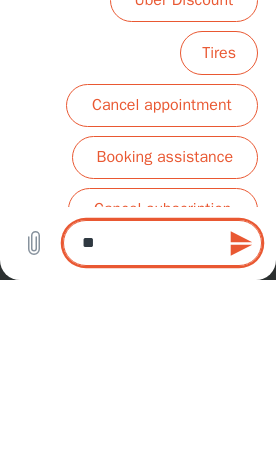 type on "*" 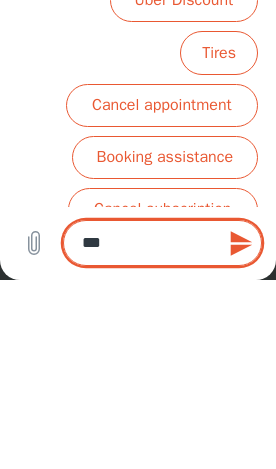 type on "*" 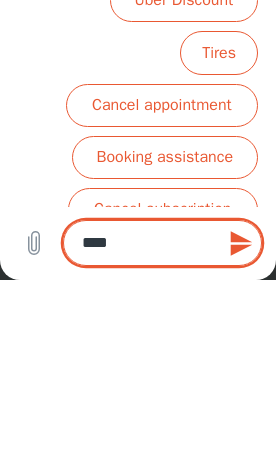 type on "****" 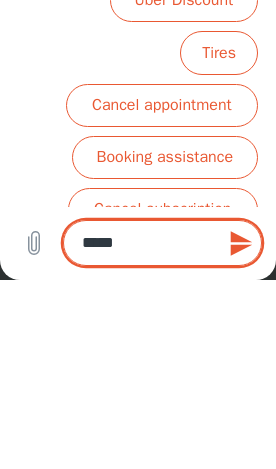 type on "*" 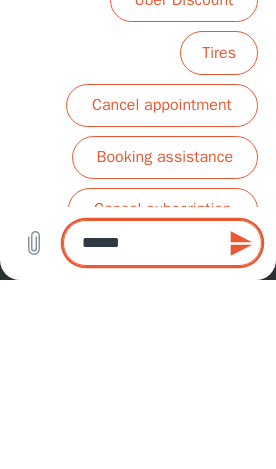 type on "*" 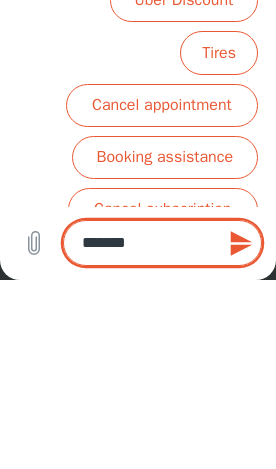 type on "*" 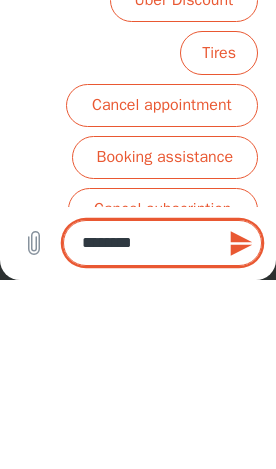 type on "*" 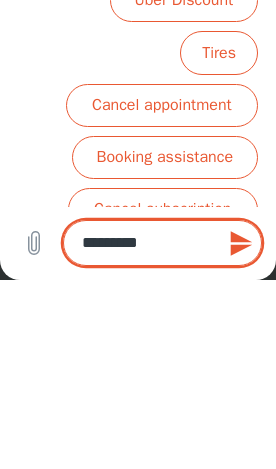 type on "*" 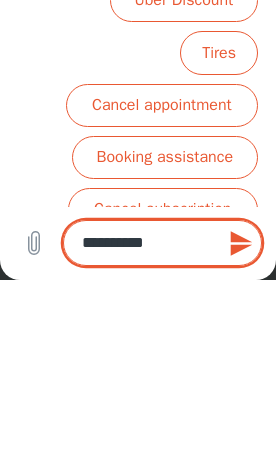 type on "*" 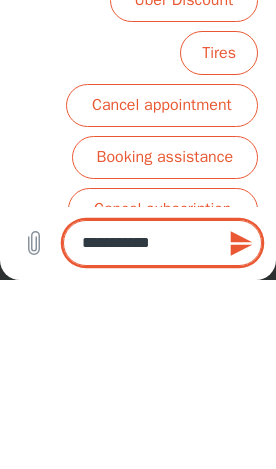 type on "*" 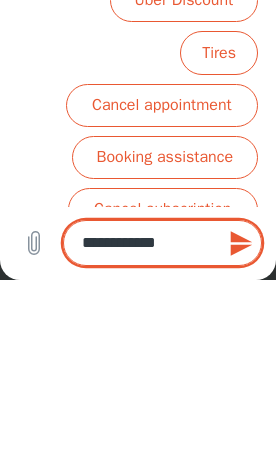 type on "*" 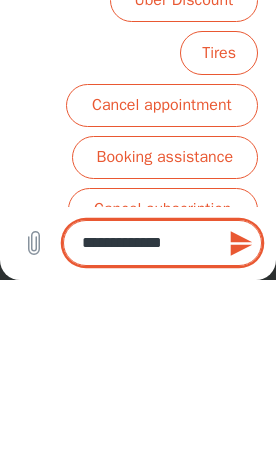 type on "*" 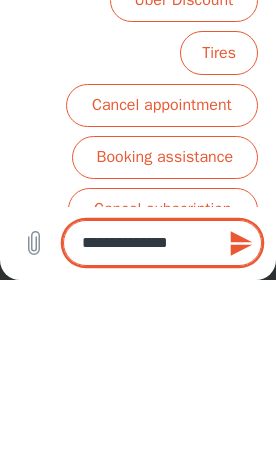 type on "*" 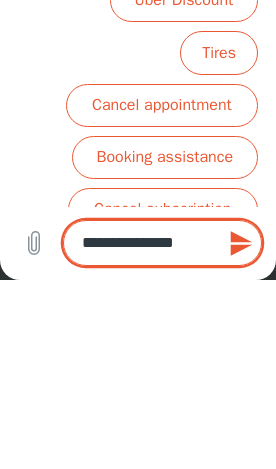 type on "*" 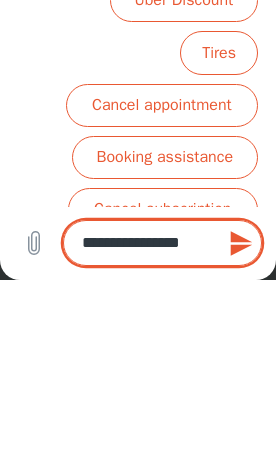 type on "*" 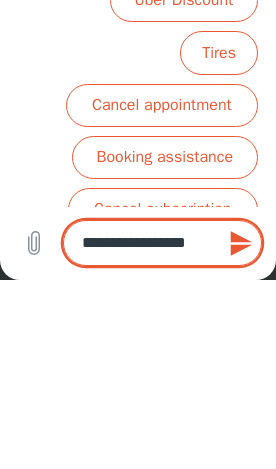 type on "*" 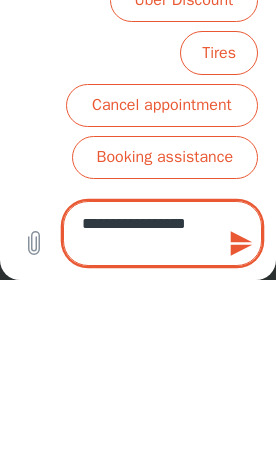 type on "**********" 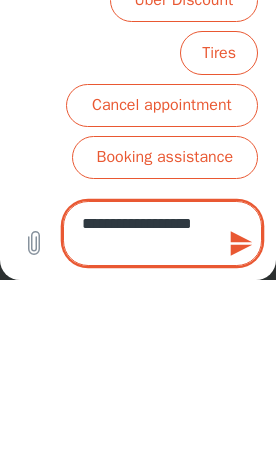 type on "*" 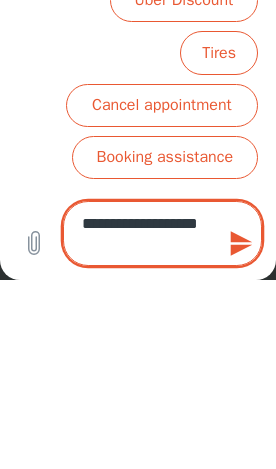 type on "*" 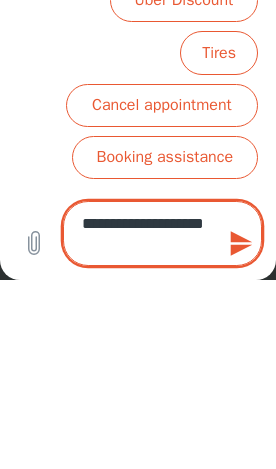 type on "*" 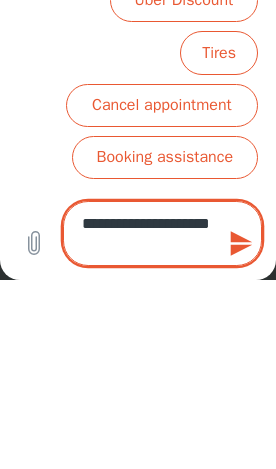 type on "*" 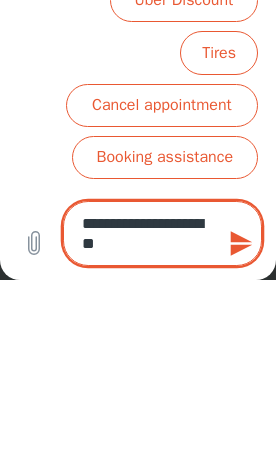 type on "*" 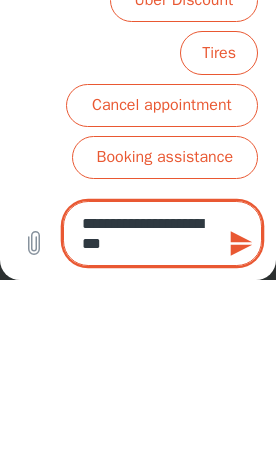 type on "*" 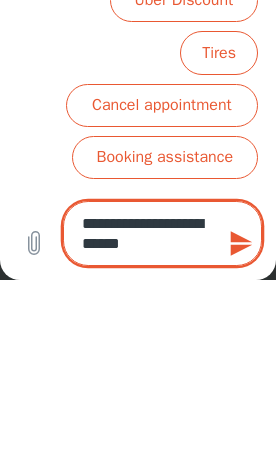 type on "**********" 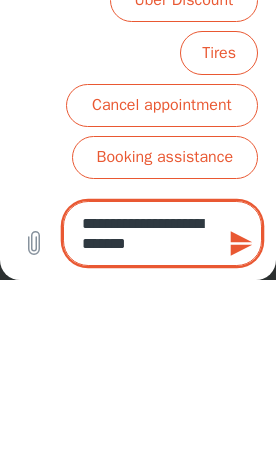 type on "**********" 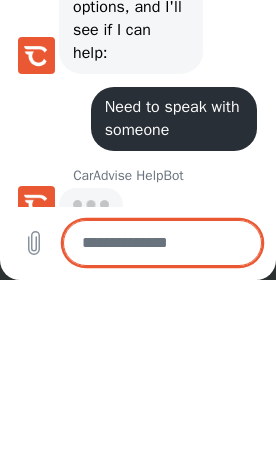 scroll, scrollTop: 278, scrollLeft: 0, axis: vertical 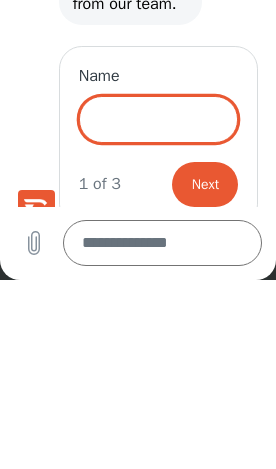 type on "*" 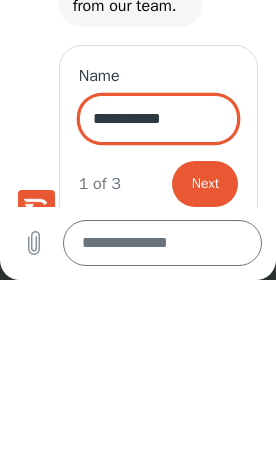type on "**********" 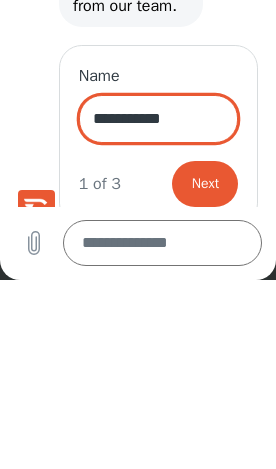 type on "*" 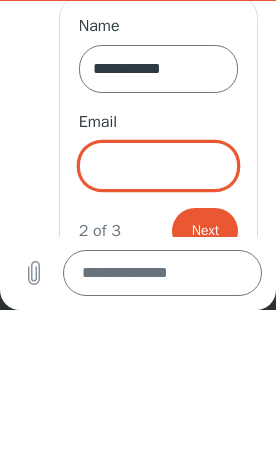 scroll, scrollTop: 689, scrollLeft: 0, axis: vertical 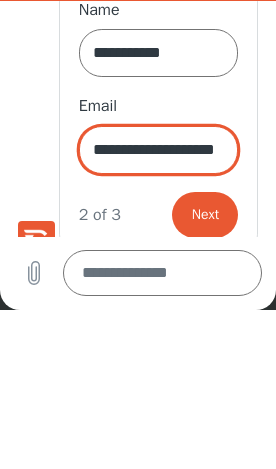 type on "**********" 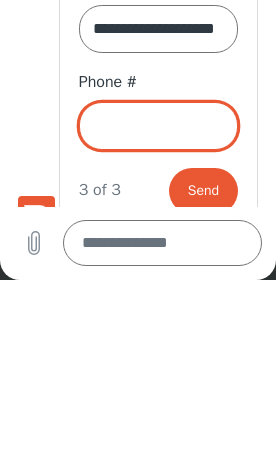 scroll, scrollTop: 785, scrollLeft: 0, axis: vertical 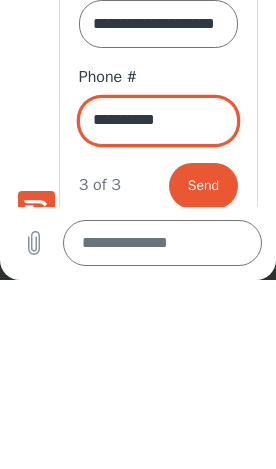 type on "**********" 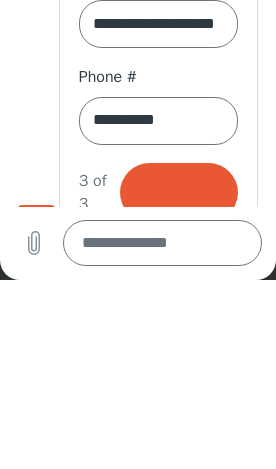 scroll, scrollTop: 0, scrollLeft: 0, axis: both 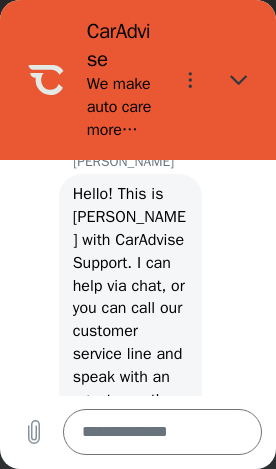 type on "*" 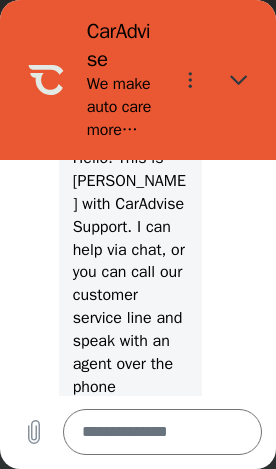 scroll, scrollTop: 1359, scrollLeft: 0, axis: vertical 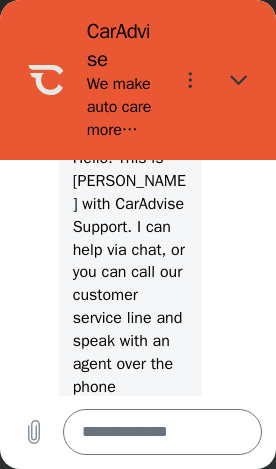 click on "Hello! This is [PERSON_NAME] with CarAdvise Support. I can help via chat, or you can call our customer service line and speak with an agent over the phone at [PHONE_NUMBER] (tel:[PHONE_NUMBER])." at bounding box center [131, 318] 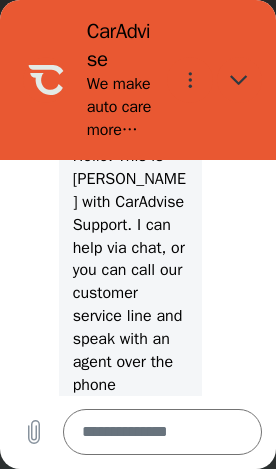 scroll, scrollTop: 1360, scrollLeft: 0, axis: vertical 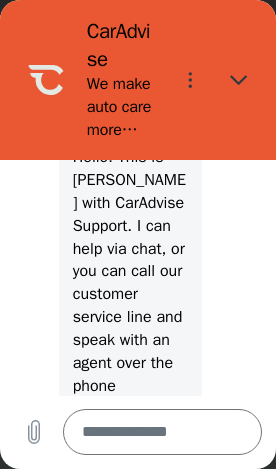 click at bounding box center [162, 432] 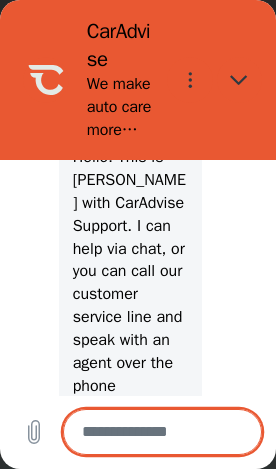 scroll, scrollTop: 62, scrollLeft: 0, axis: vertical 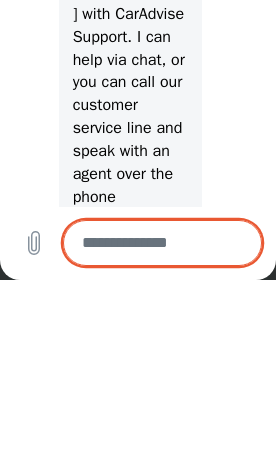 type on "*" 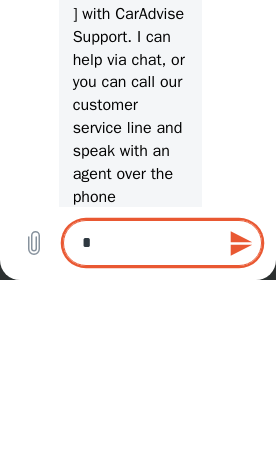 type on "**" 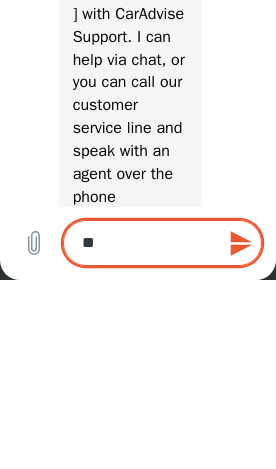 type on "*" 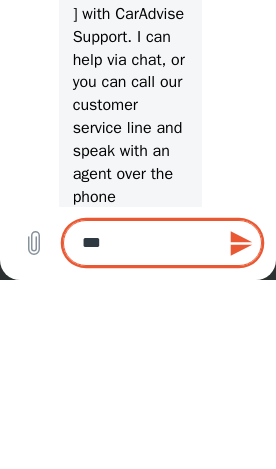 type on "*" 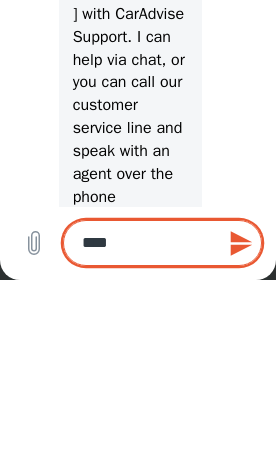 type on "*****" 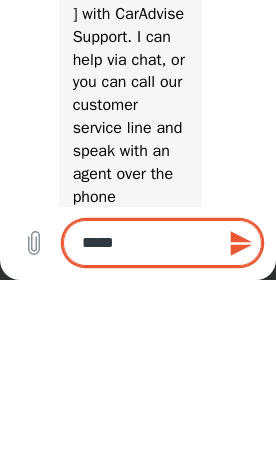 type on "*" 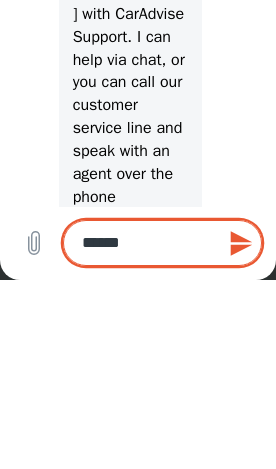 type on "*" 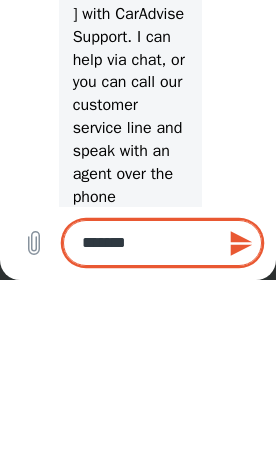 type on "*" 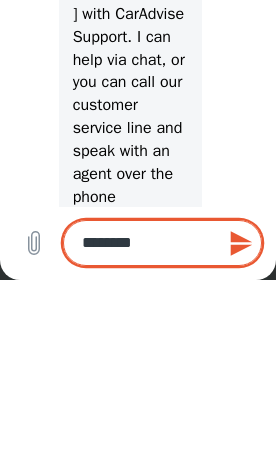 type on "*" 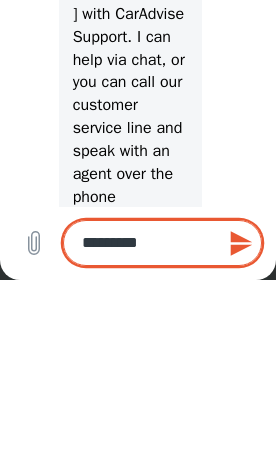type on "*" 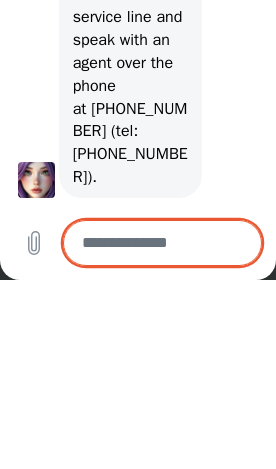 scroll, scrollTop: 1475, scrollLeft: 0, axis: vertical 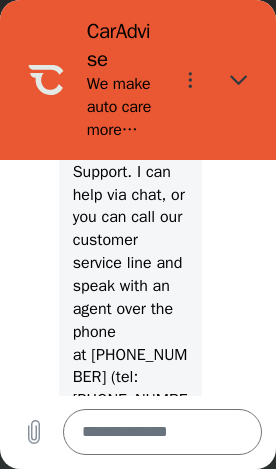 click 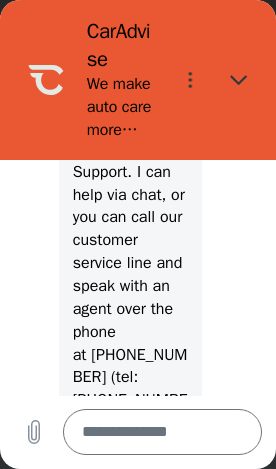 type on "*" 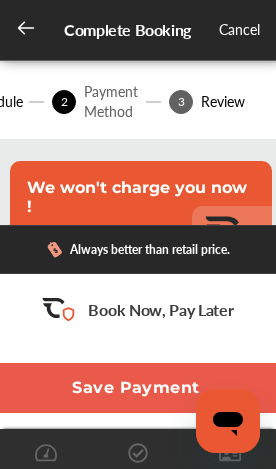 scroll, scrollTop: 533, scrollLeft: 0, axis: vertical 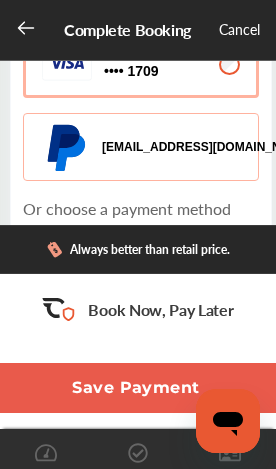 click 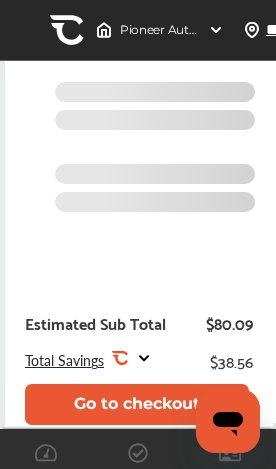 scroll, scrollTop: 0, scrollLeft: 0, axis: both 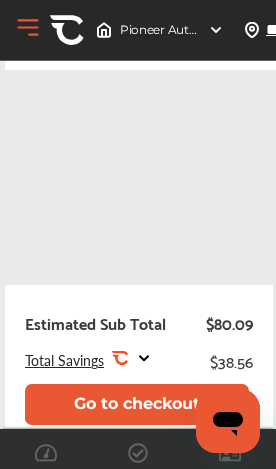 click 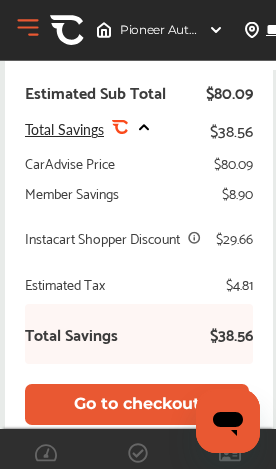 scroll, scrollTop: 467, scrollLeft: 0, axis: vertical 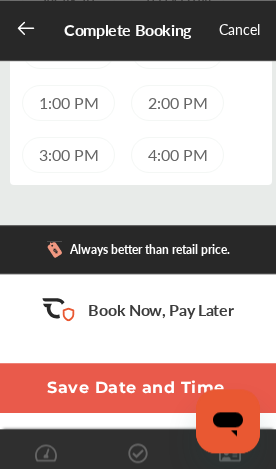 click 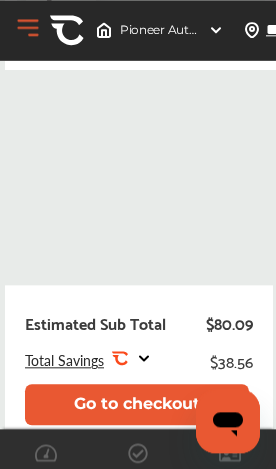scroll, scrollTop: 467, scrollLeft: 0, axis: vertical 